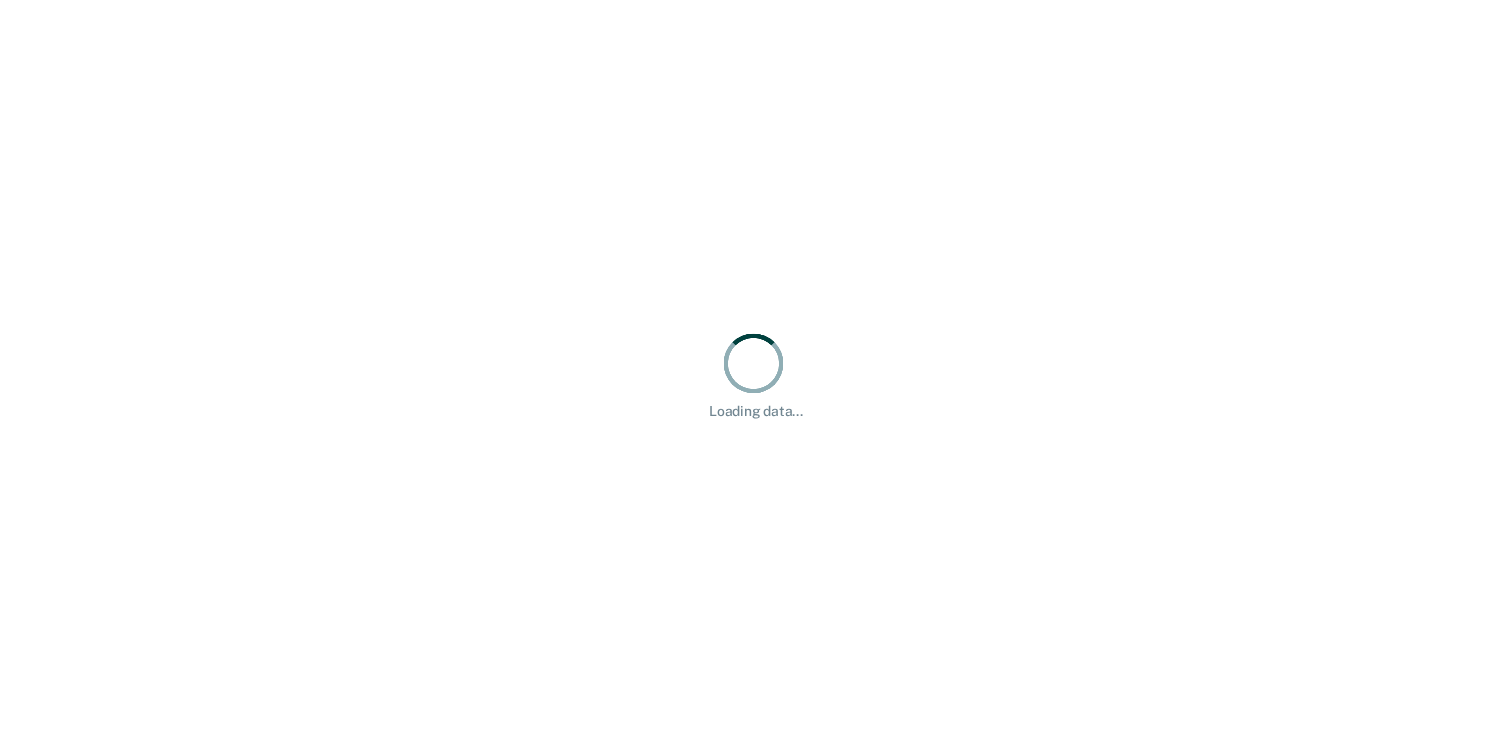scroll, scrollTop: 0, scrollLeft: 0, axis: both 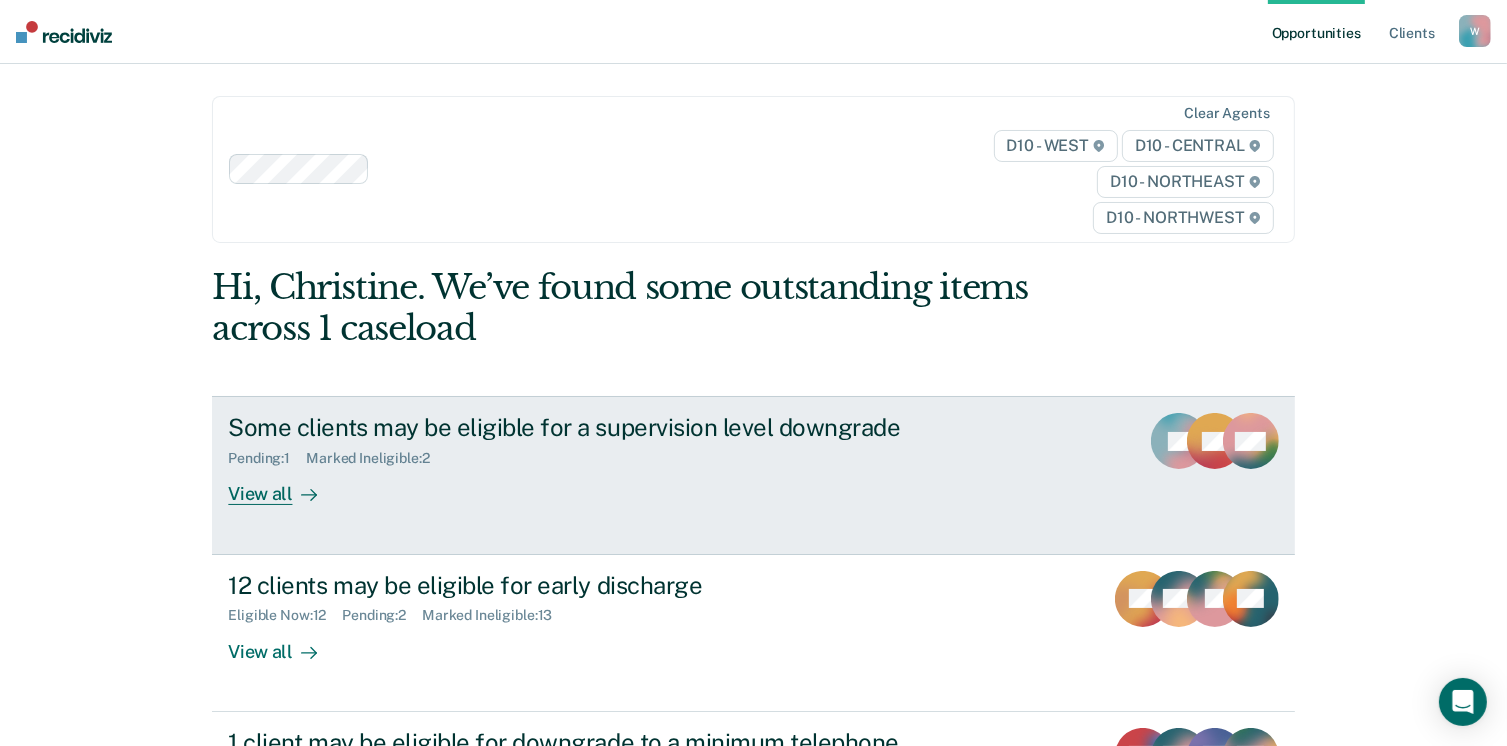 click on "Some clients may be eligible for a supervision level downgrade Pending :  1 Marked Ineligible :  2 View all" at bounding box center [603, 459] 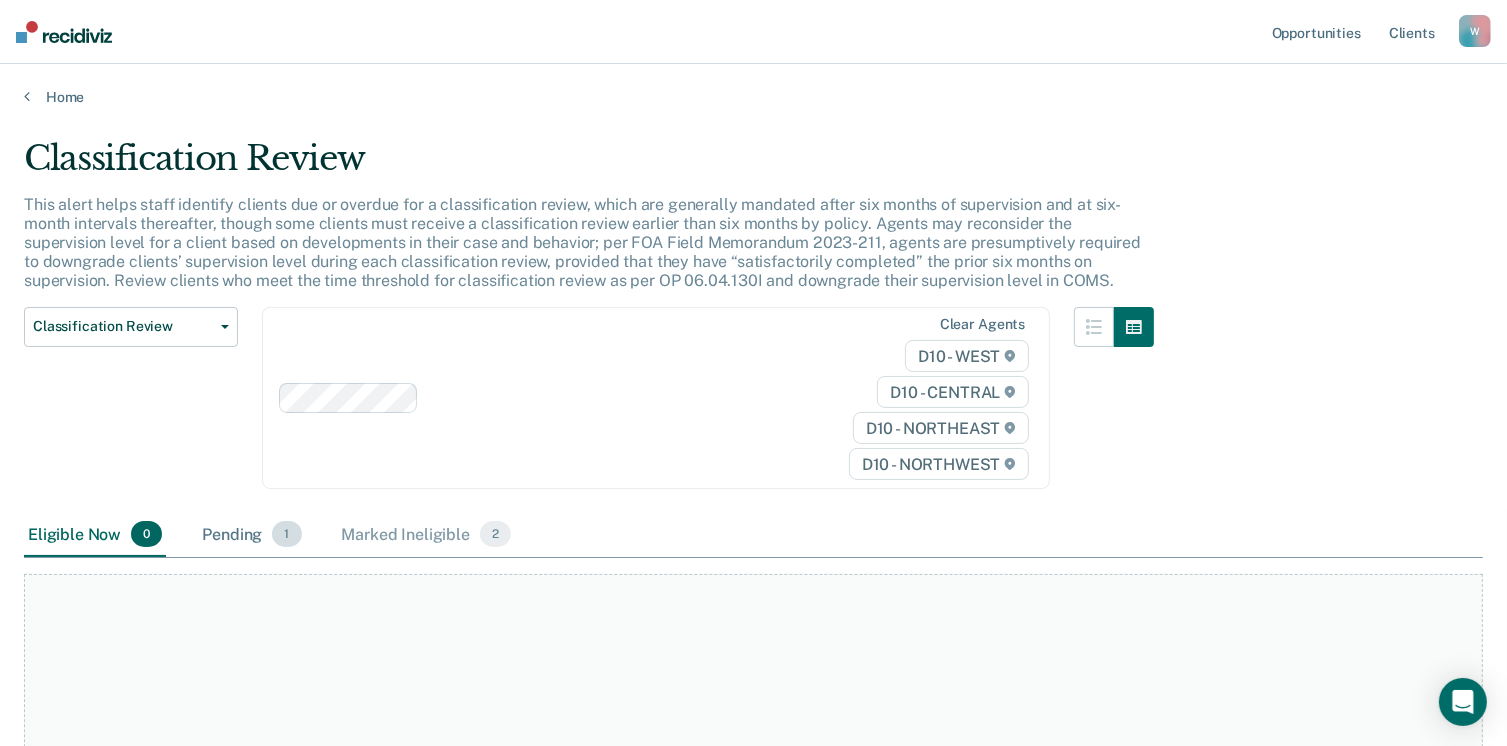 click on "Pending 1" at bounding box center [251, 535] 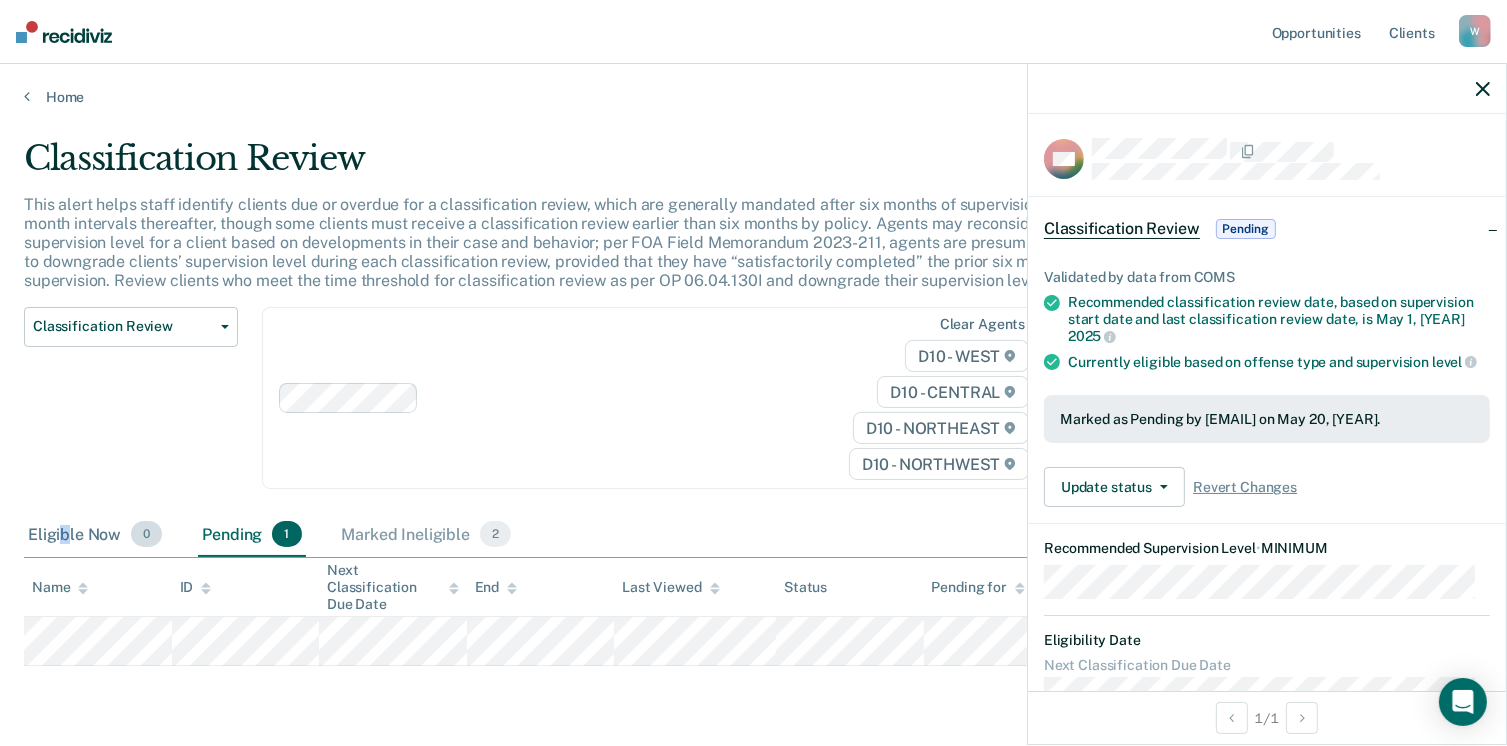 drag, startPoint x: 144, startPoint y: 613, endPoint x: 64, endPoint y: 529, distance: 116 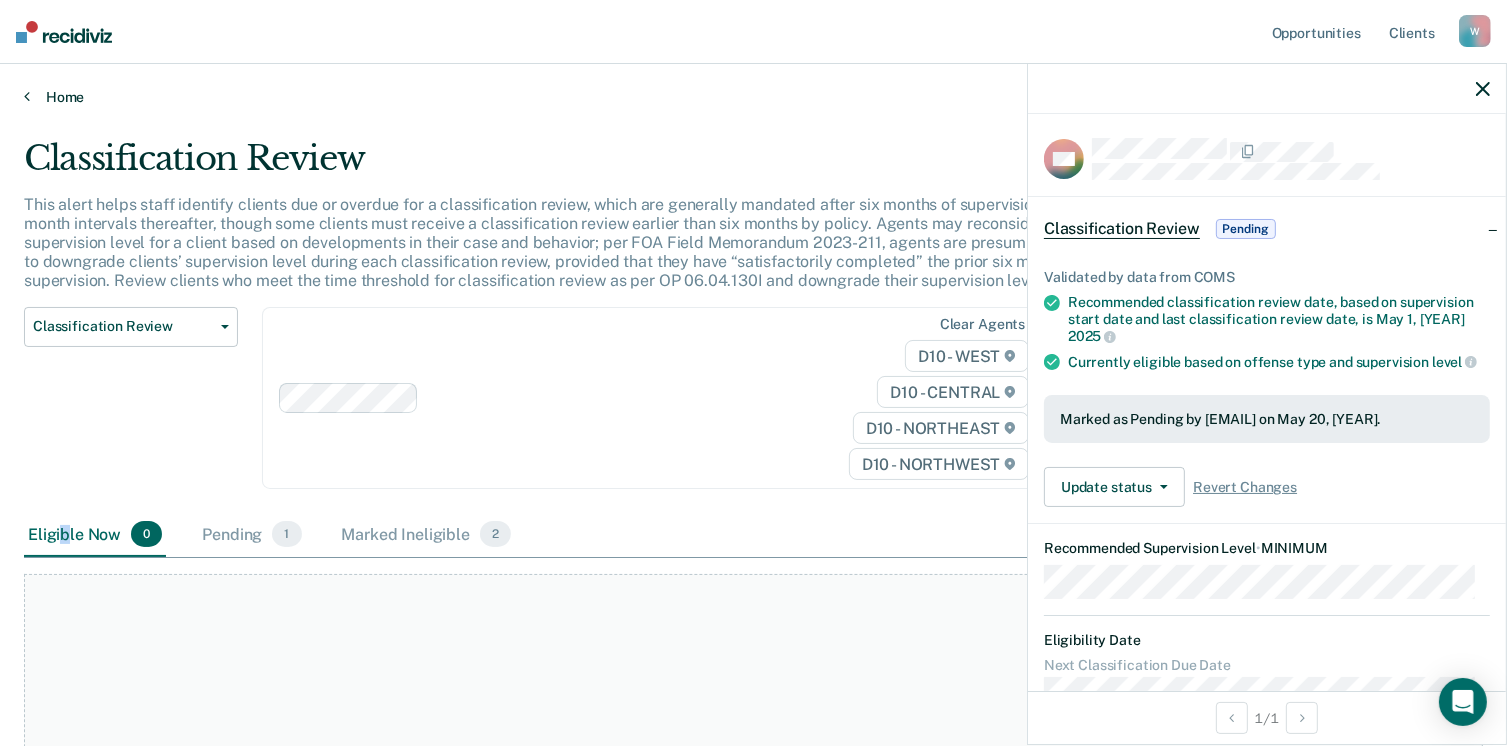 click on "Home" at bounding box center (753, 97) 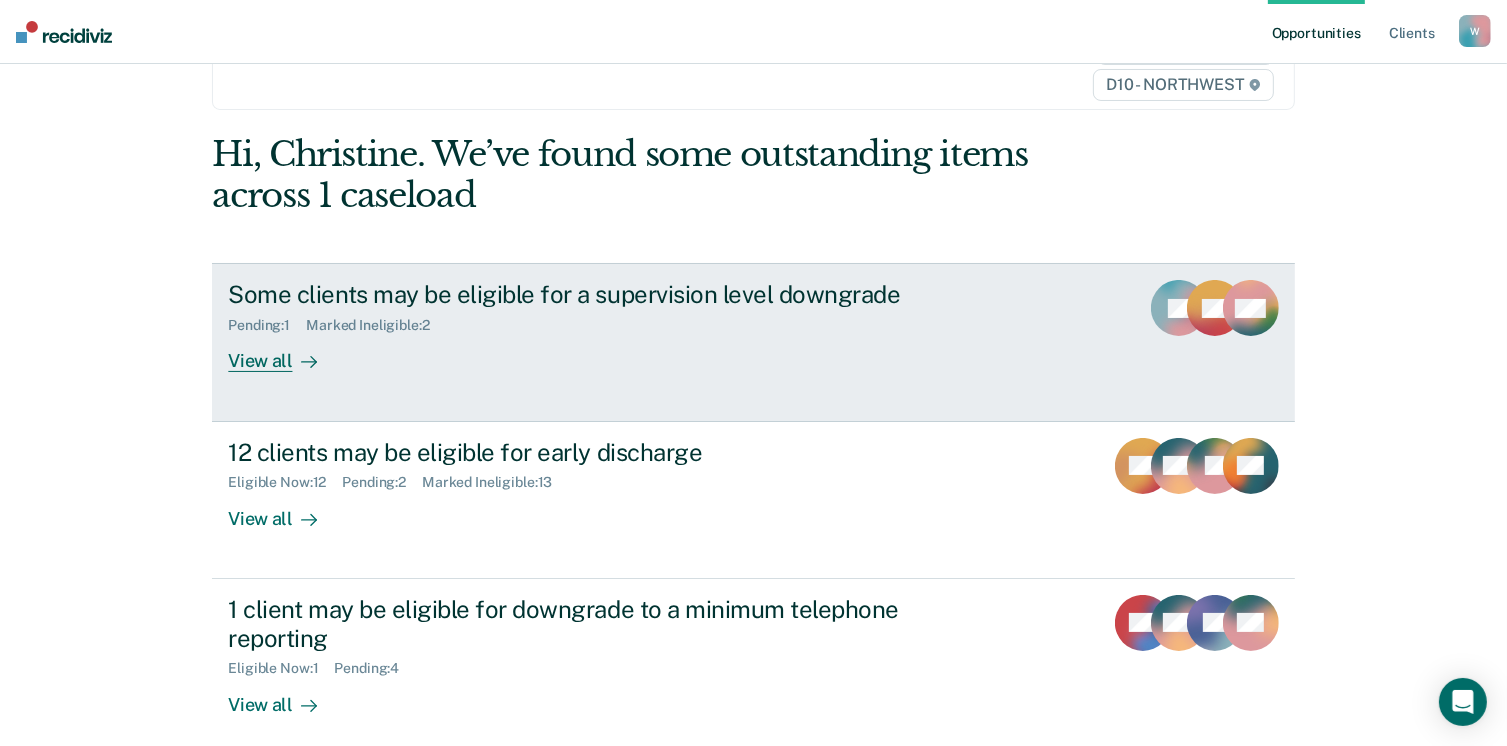 scroll, scrollTop: 272, scrollLeft: 0, axis: vertical 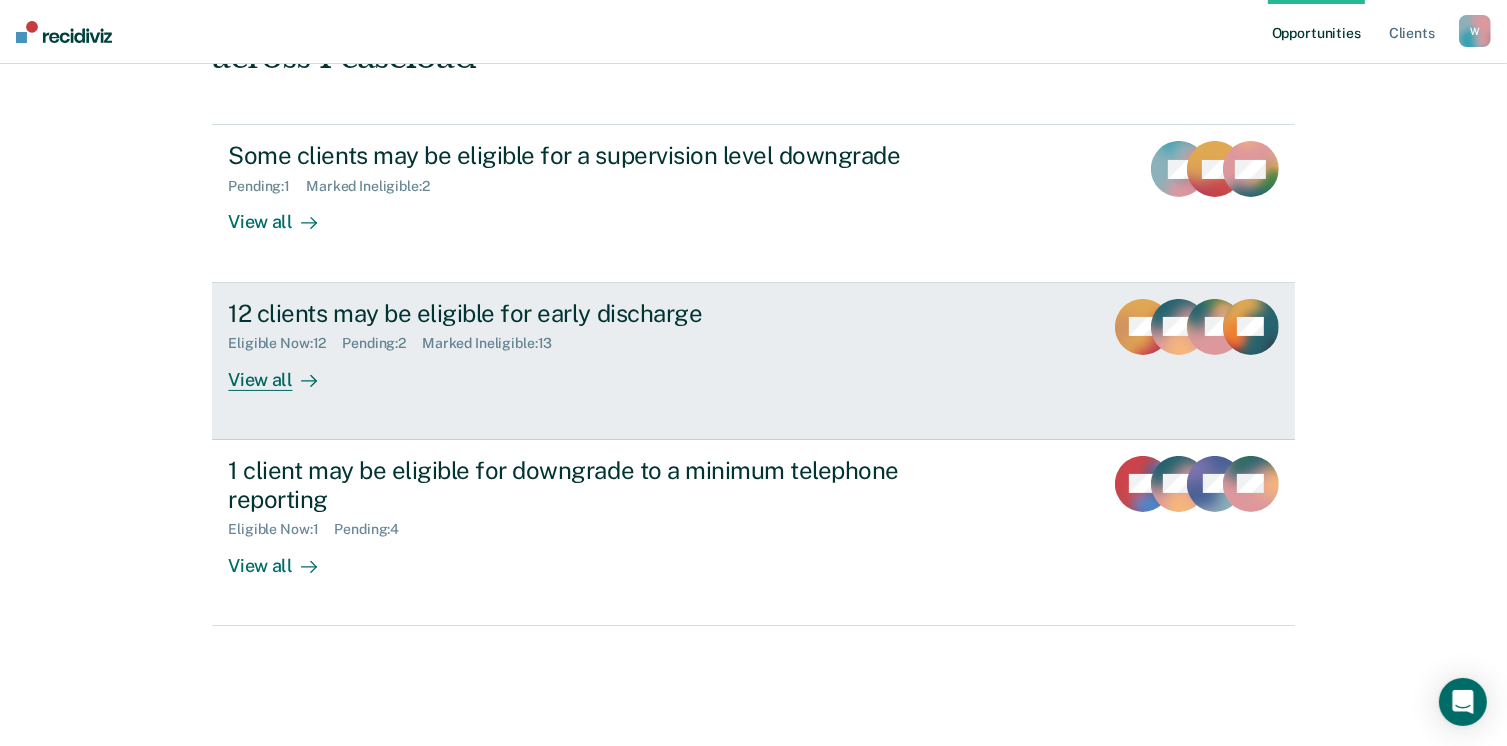 click on "12 clients may be eligible for early discharge Eligible Now :  12 Pending :  2 Marked Ineligible :  13 View all" at bounding box center (603, 345) 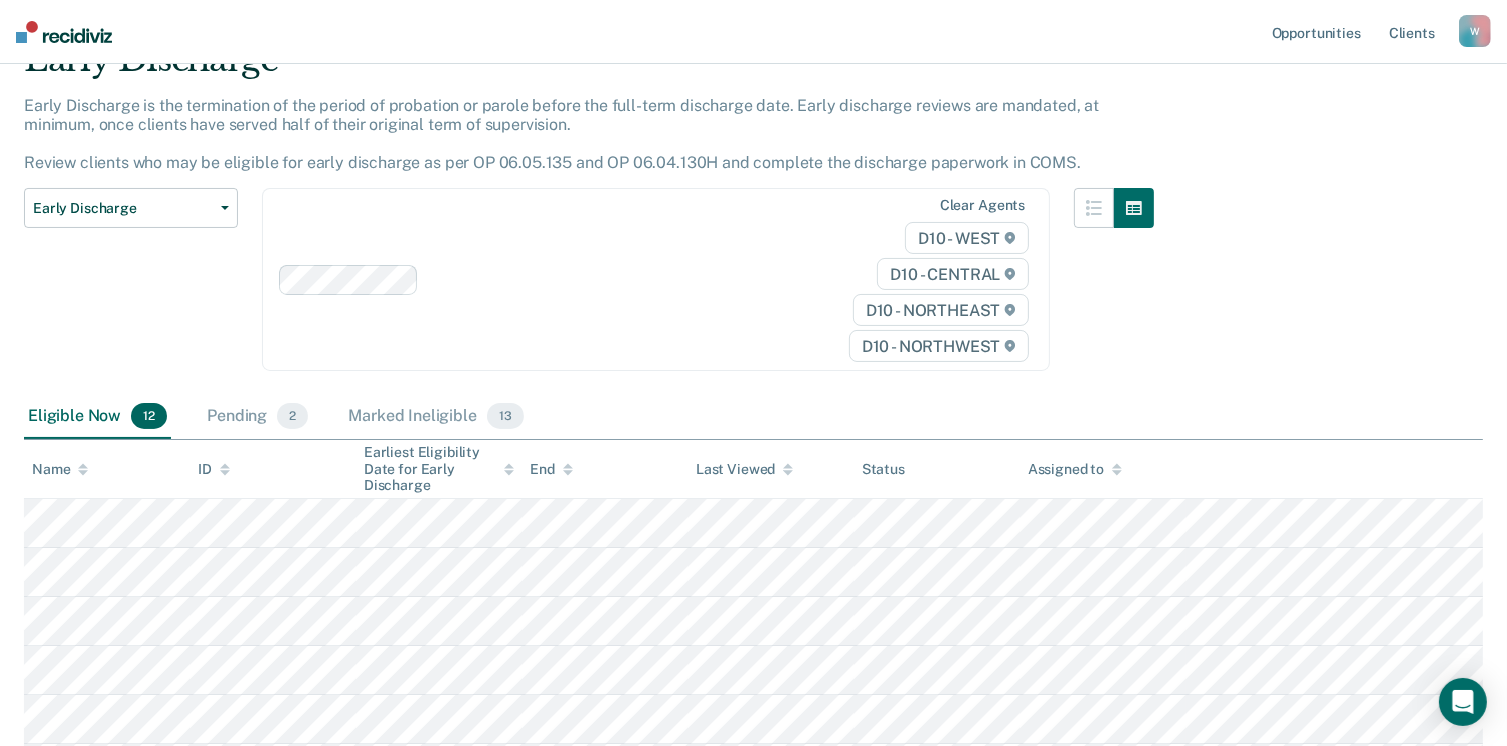 scroll, scrollTop: 0, scrollLeft: 0, axis: both 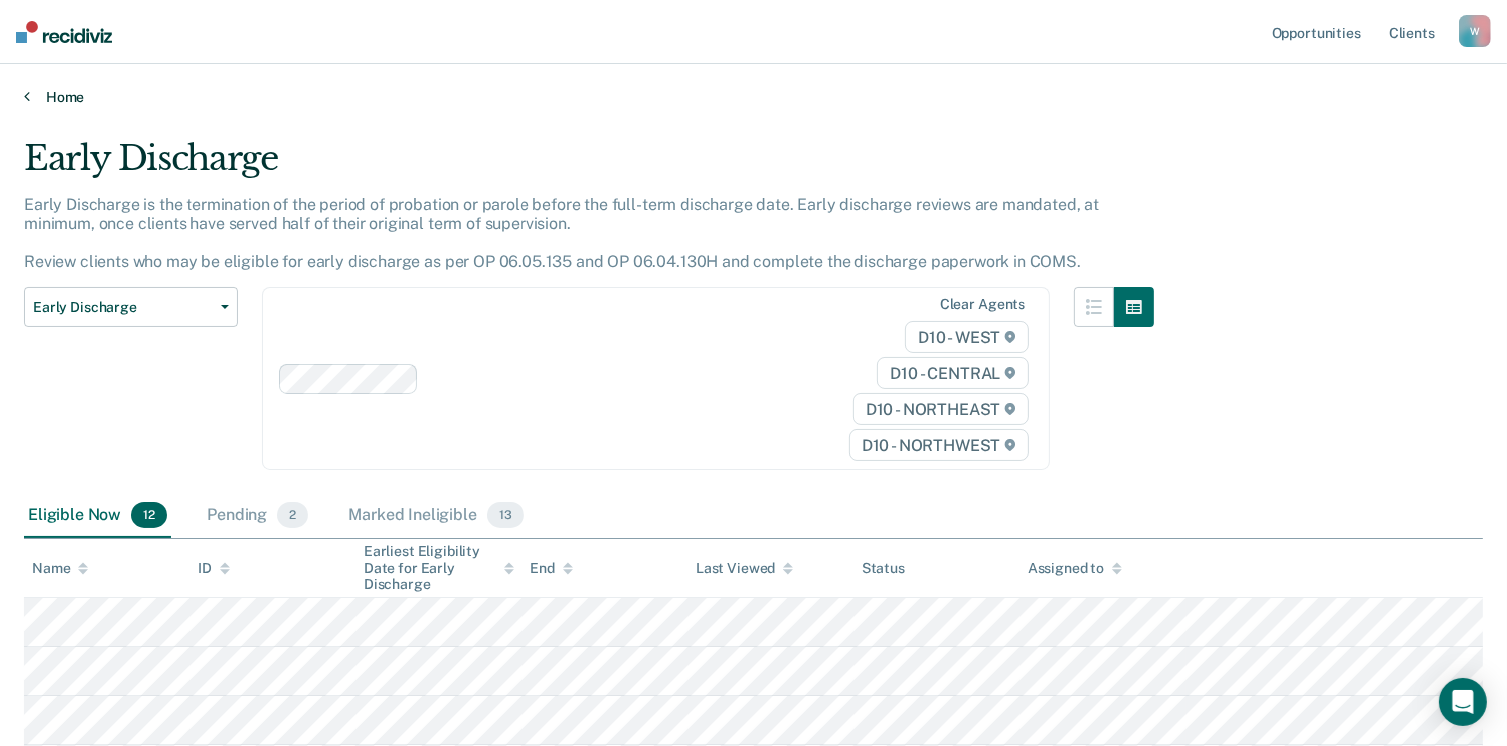 click on "Home" at bounding box center [753, 97] 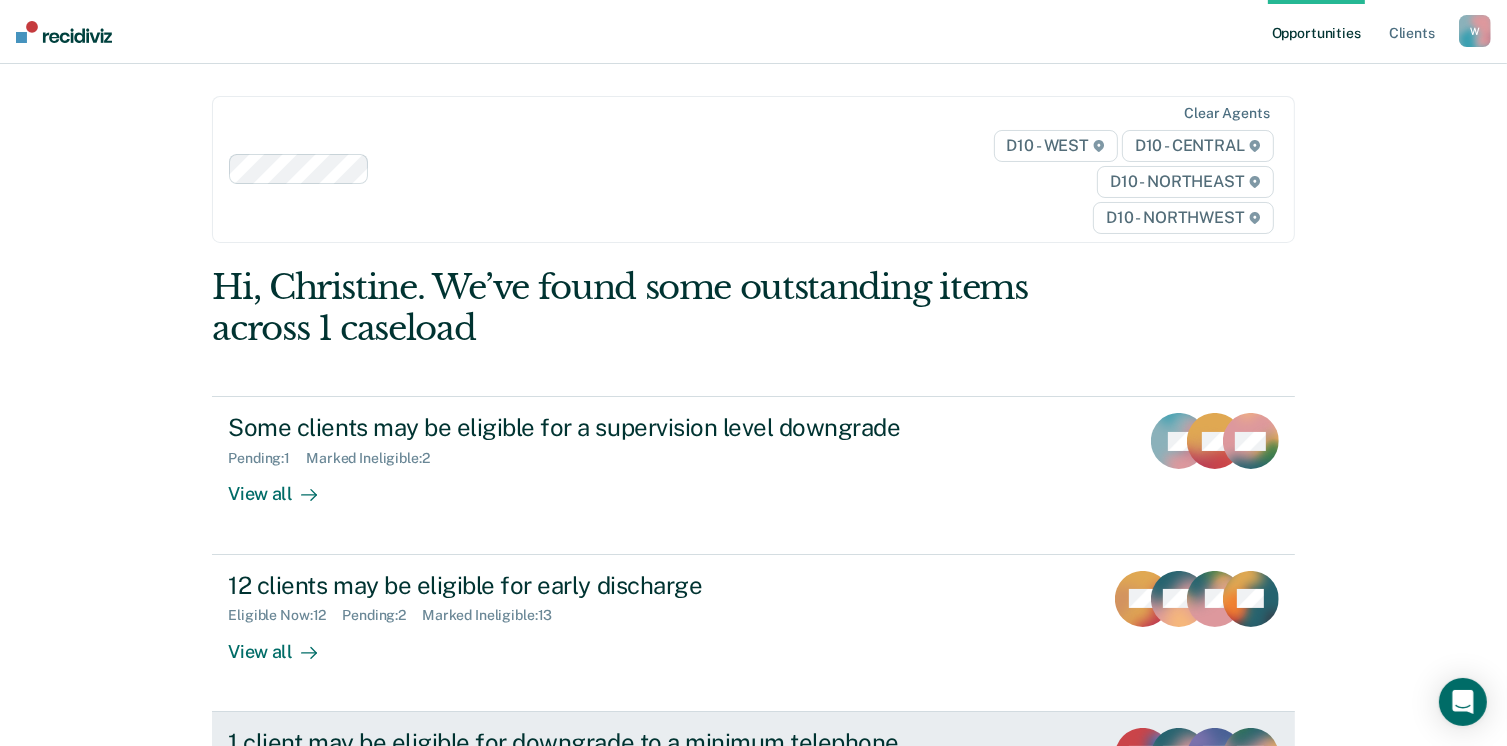 scroll, scrollTop: 272, scrollLeft: 0, axis: vertical 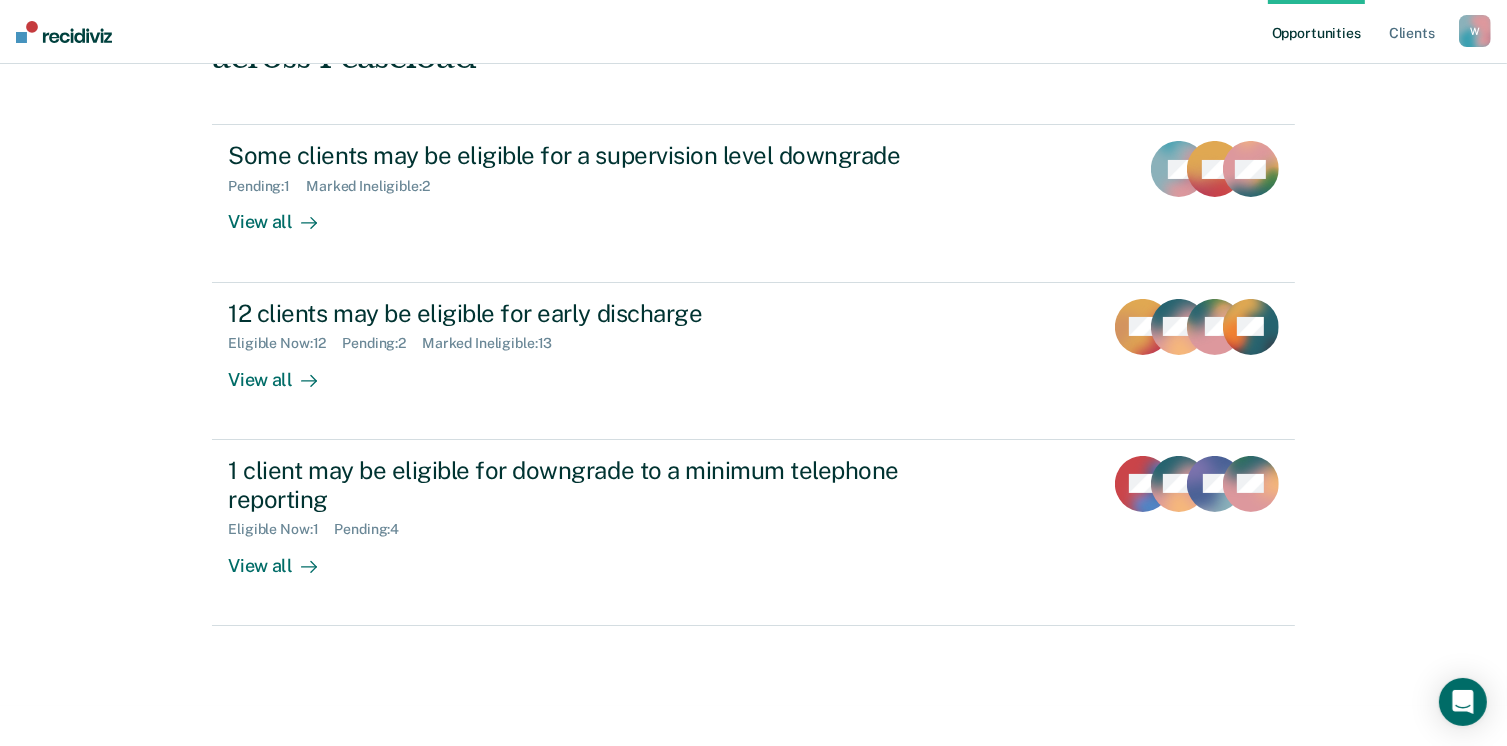 click on "Opportunities Client s [EMAIL] W Profile How it works Log Out Clear   agents D10 - WEST   D10 - CENTRAL   D10 - NORTHEAST   D10 - NORTHWEST   Hi, Christine. We’ve found some outstanding items across 1 caseload Some clients may be eligible for a supervision level downgrade Pending :  1 Marked Ineligible :  2 View all   TL SP DW 12 clients may be eligible for early discharge Eligible Now :  12 Pending :  2 Marked Ineligible :  13 View all   DG VW EJ + 9 1 client may be eligible for downgrade to a minimum telephone reporting Eligible Now :  1 Pending :  4 View all   CC VW TE BG" at bounding box center [753, 217] 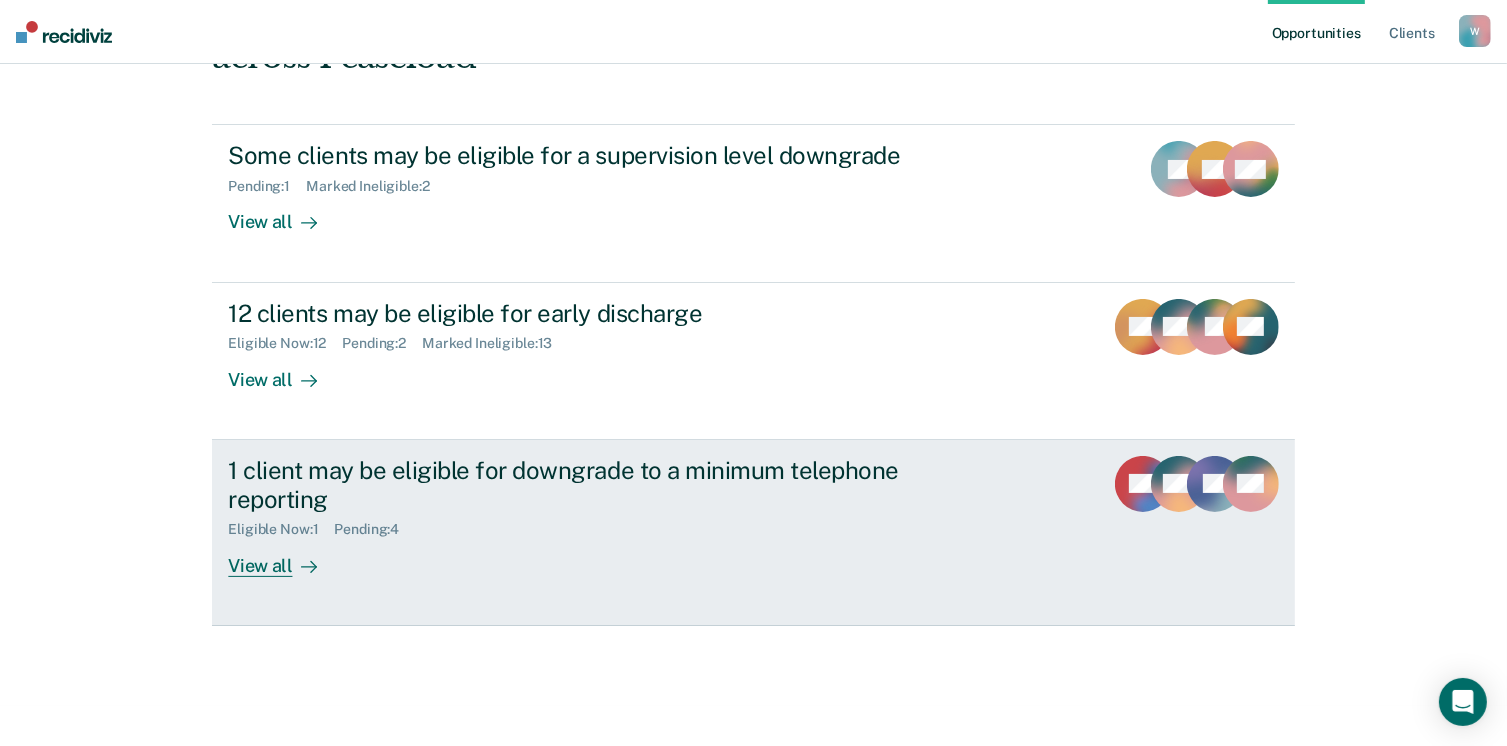 click on "Eligible Now :  1" at bounding box center [281, 529] 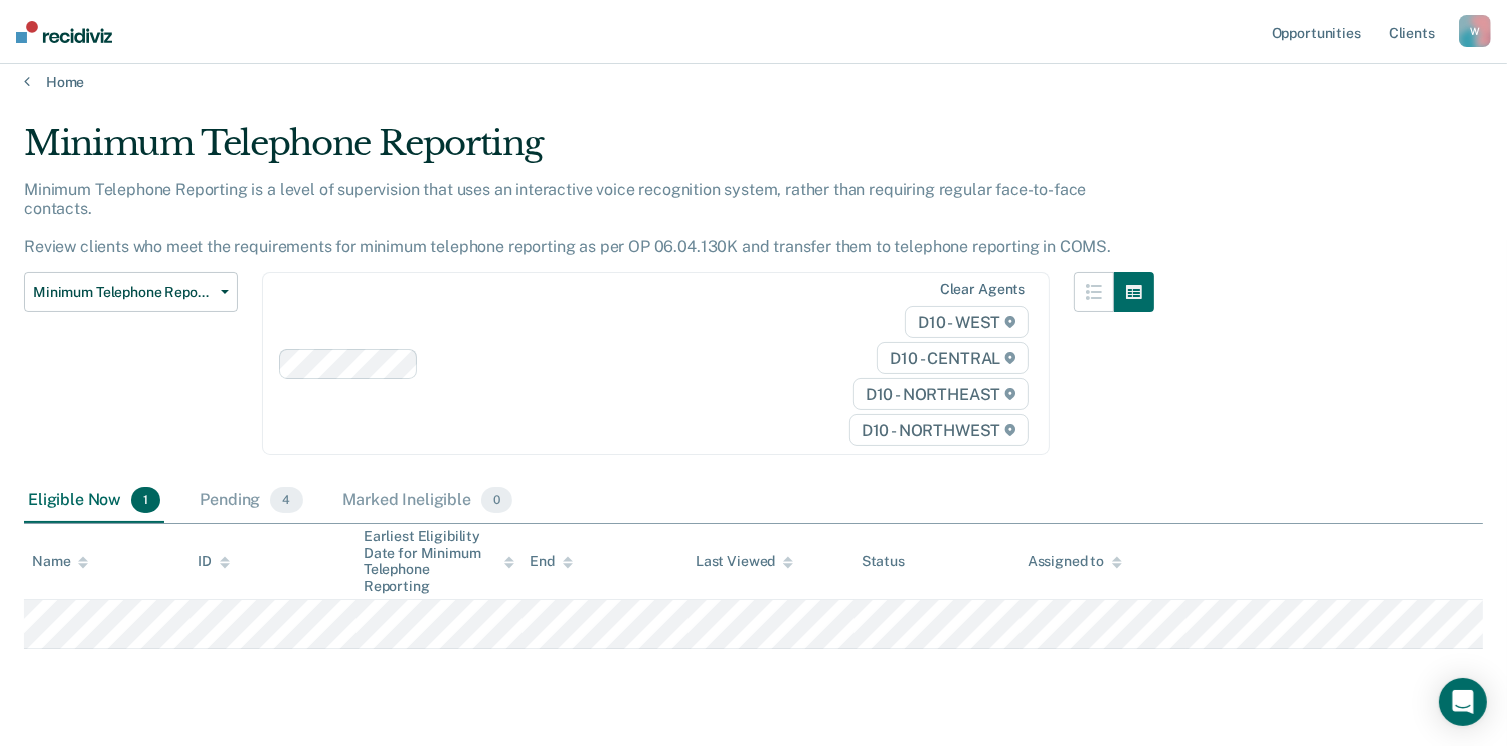 scroll, scrollTop: 40, scrollLeft: 0, axis: vertical 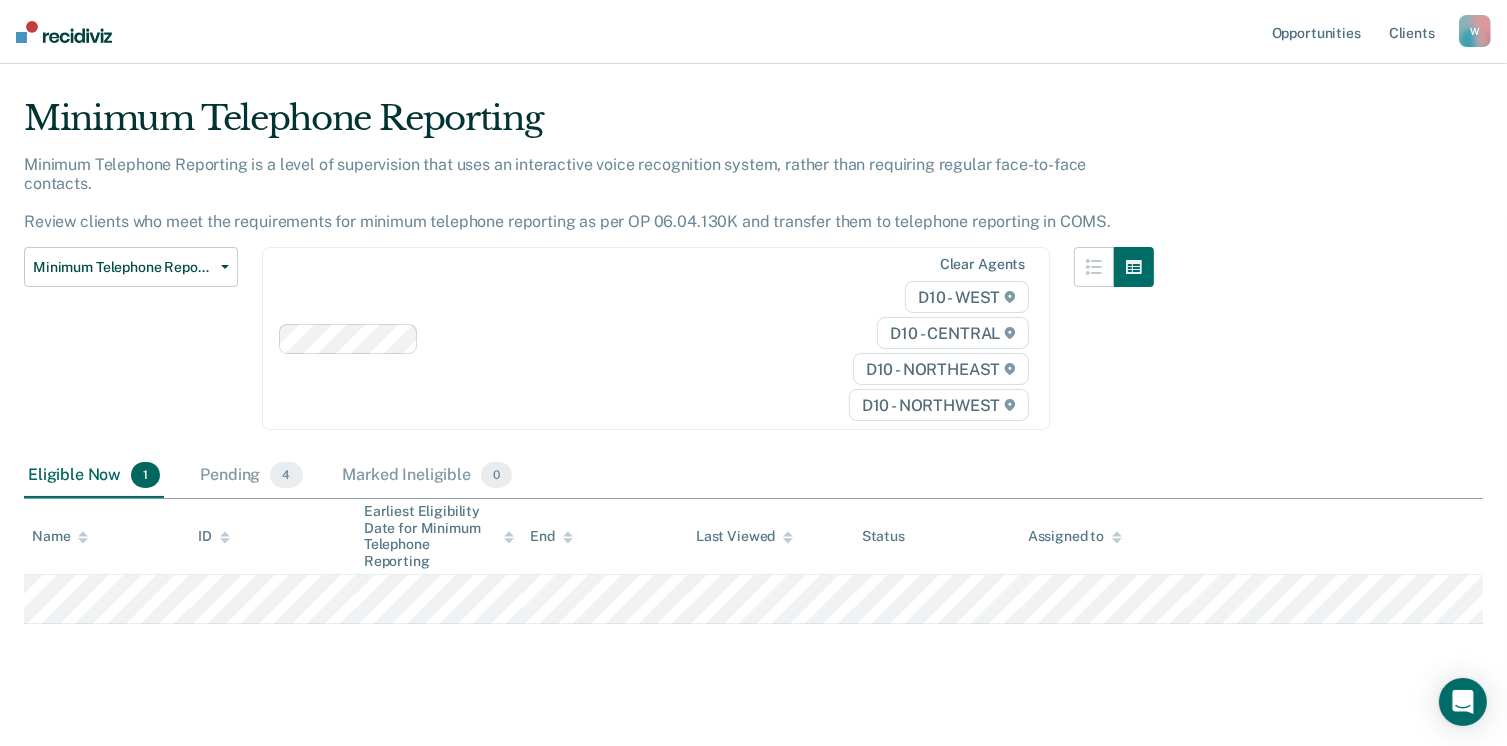 click at bounding box center (64, 32) 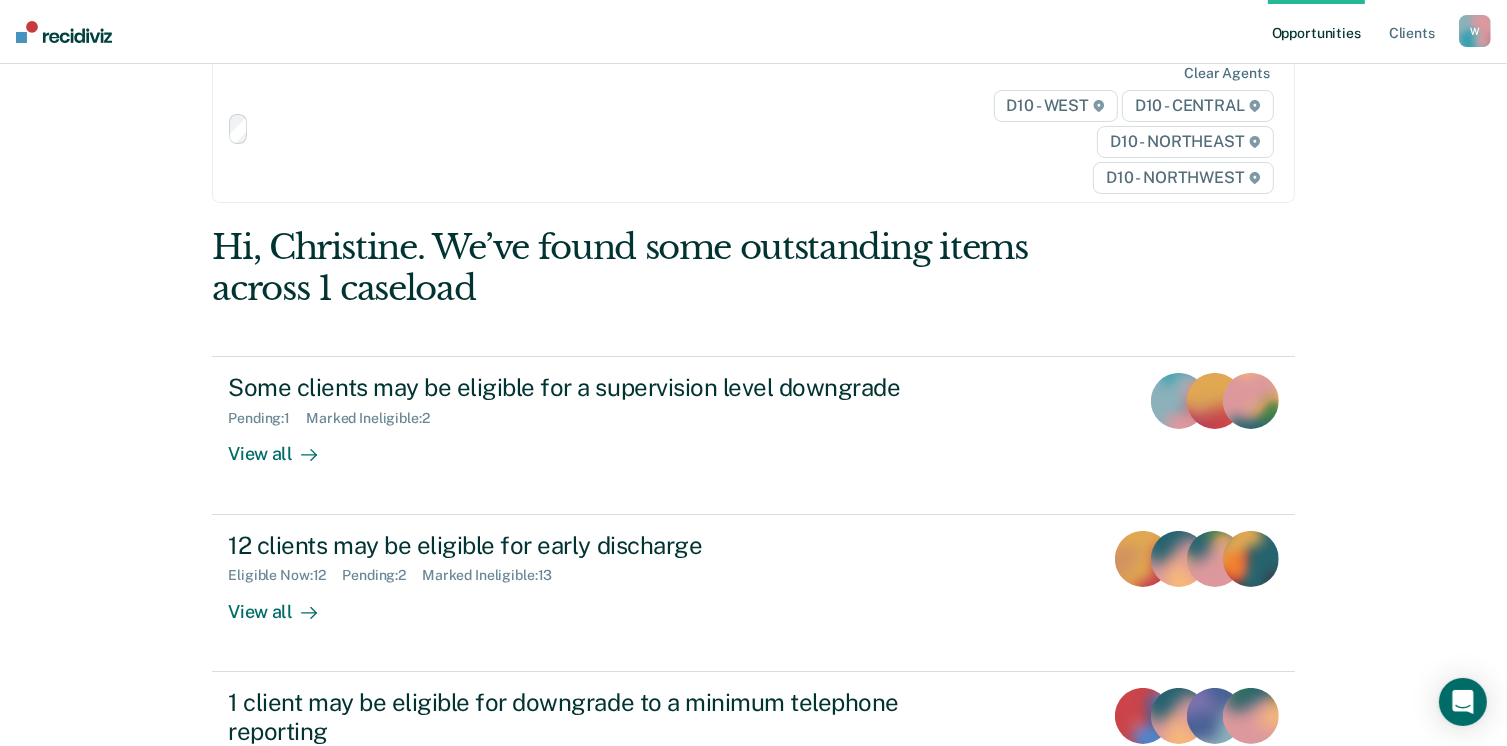scroll, scrollTop: 0, scrollLeft: 0, axis: both 